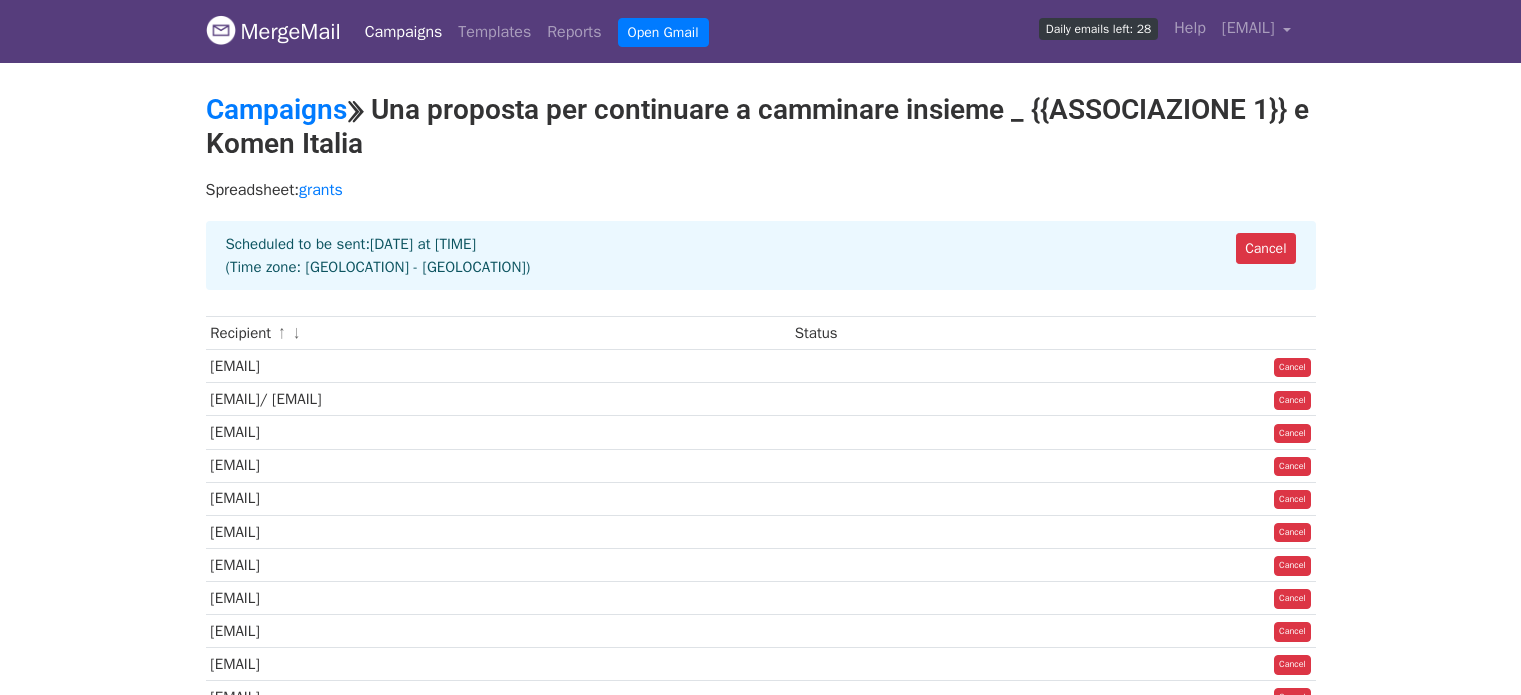scroll, scrollTop: 0, scrollLeft: 0, axis: both 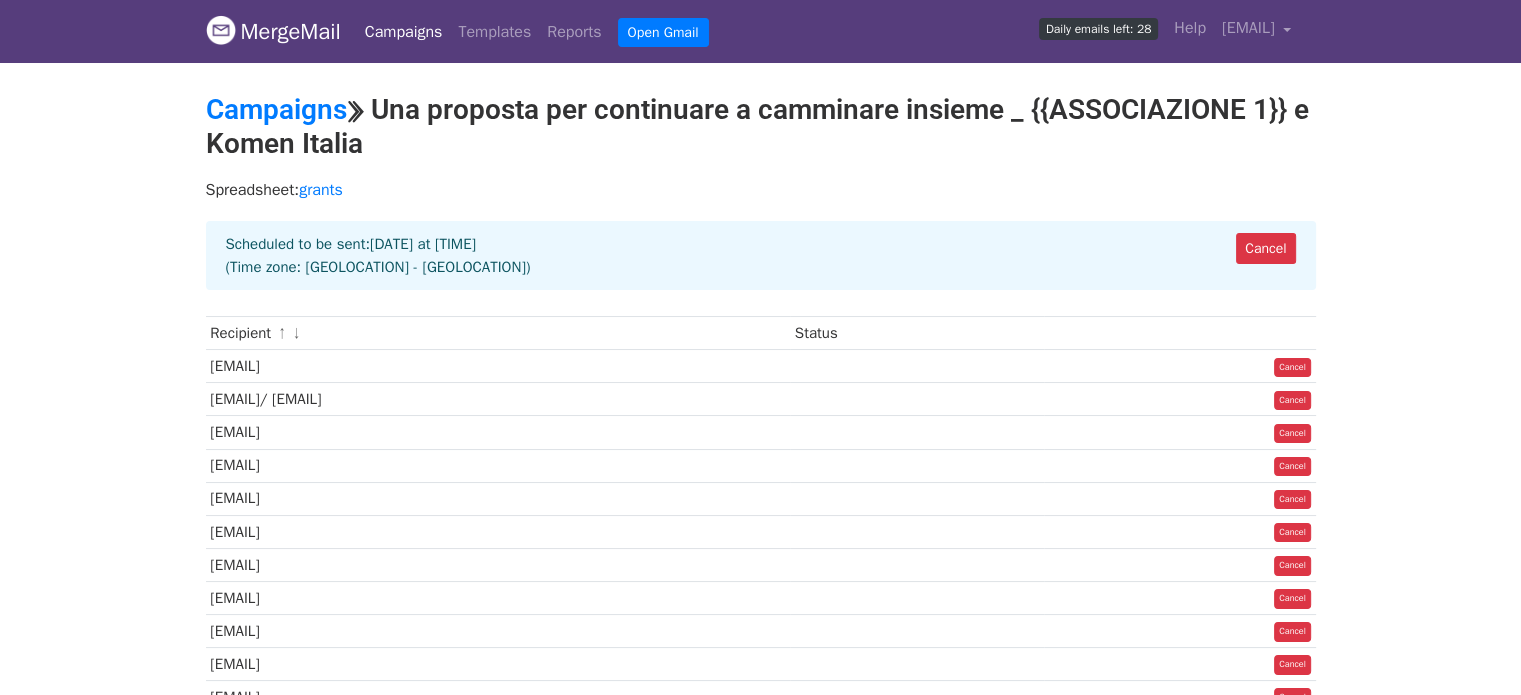 click on "Campaigns" at bounding box center (404, 32) 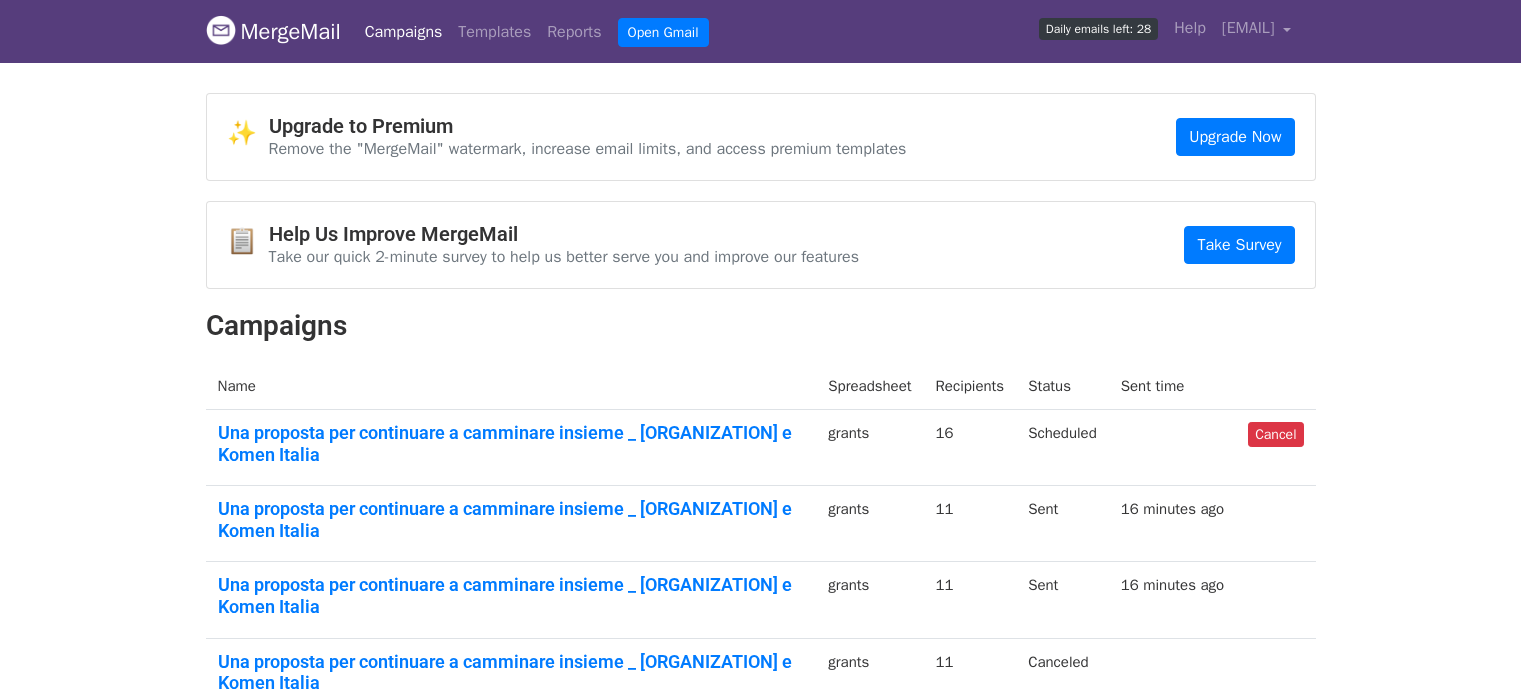 scroll, scrollTop: 0, scrollLeft: 0, axis: both 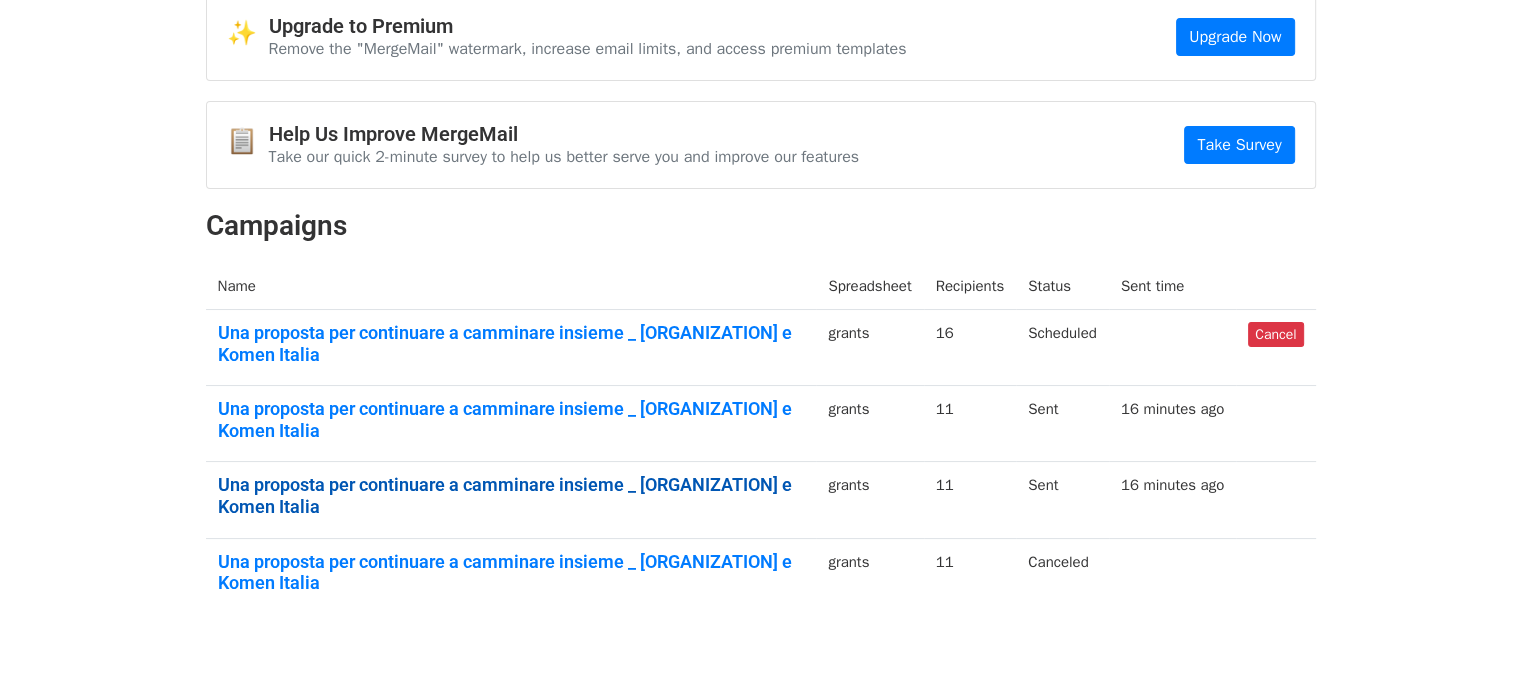 click on "Una proposta per continuare a camminare insieme _ {{ASSOCIAZIONE 1}} e Komen Italia" at bounding box center [511, 495] 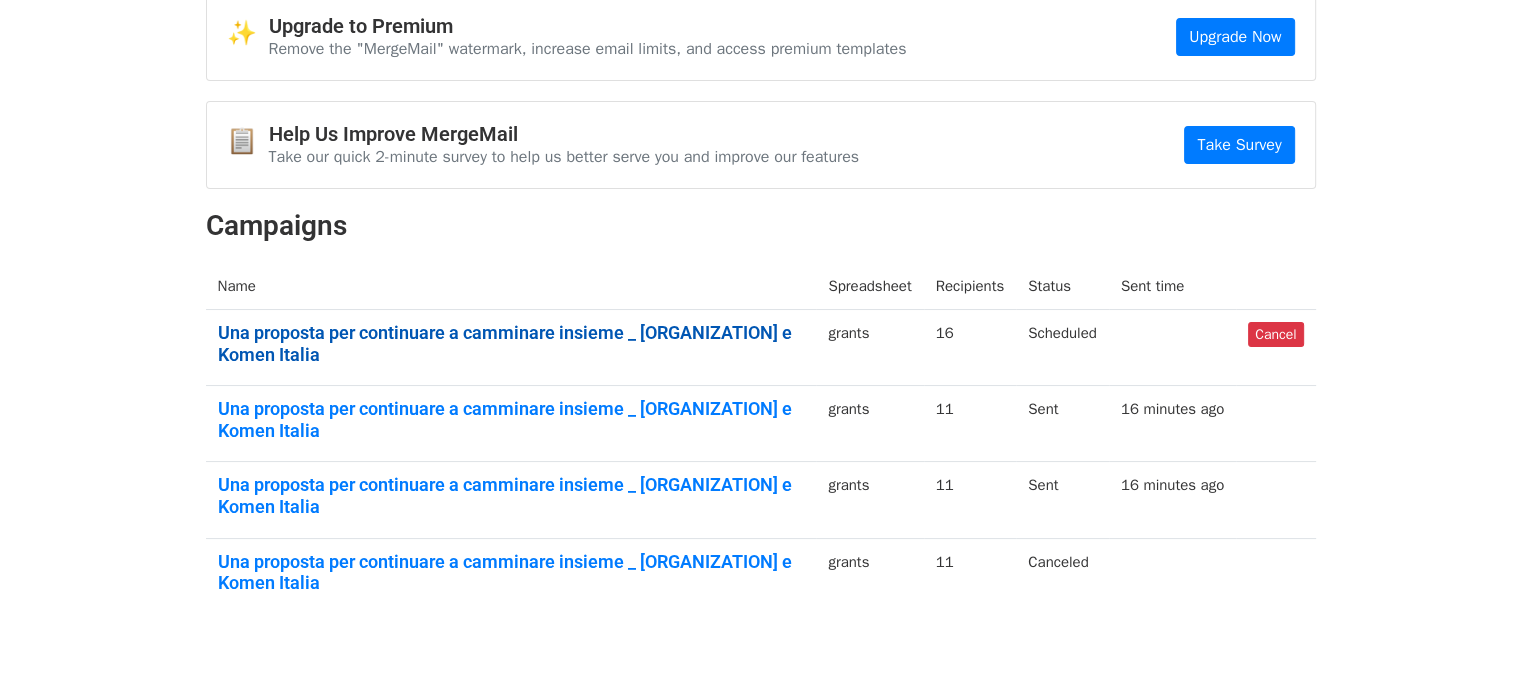 click on "Una proposta per continuare a camminare insieme _ {{ASSOCIAZIONE 1}} e Komen Italia" at bounding box center [511, 343] 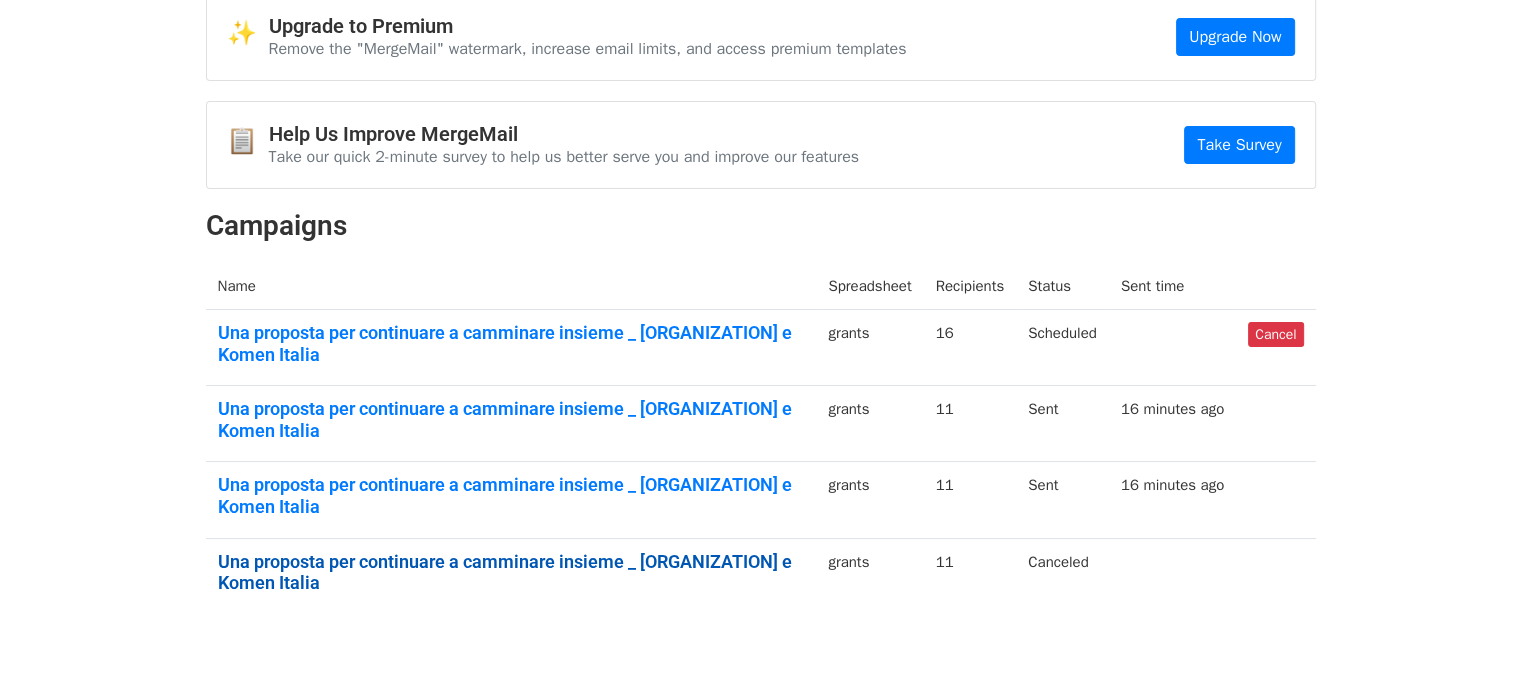 click on "Una proposta per continuare a camminare insieme _ {{ASSOCIAZIONE 1}} e Komen Italia" at bounding box center [511, 572] 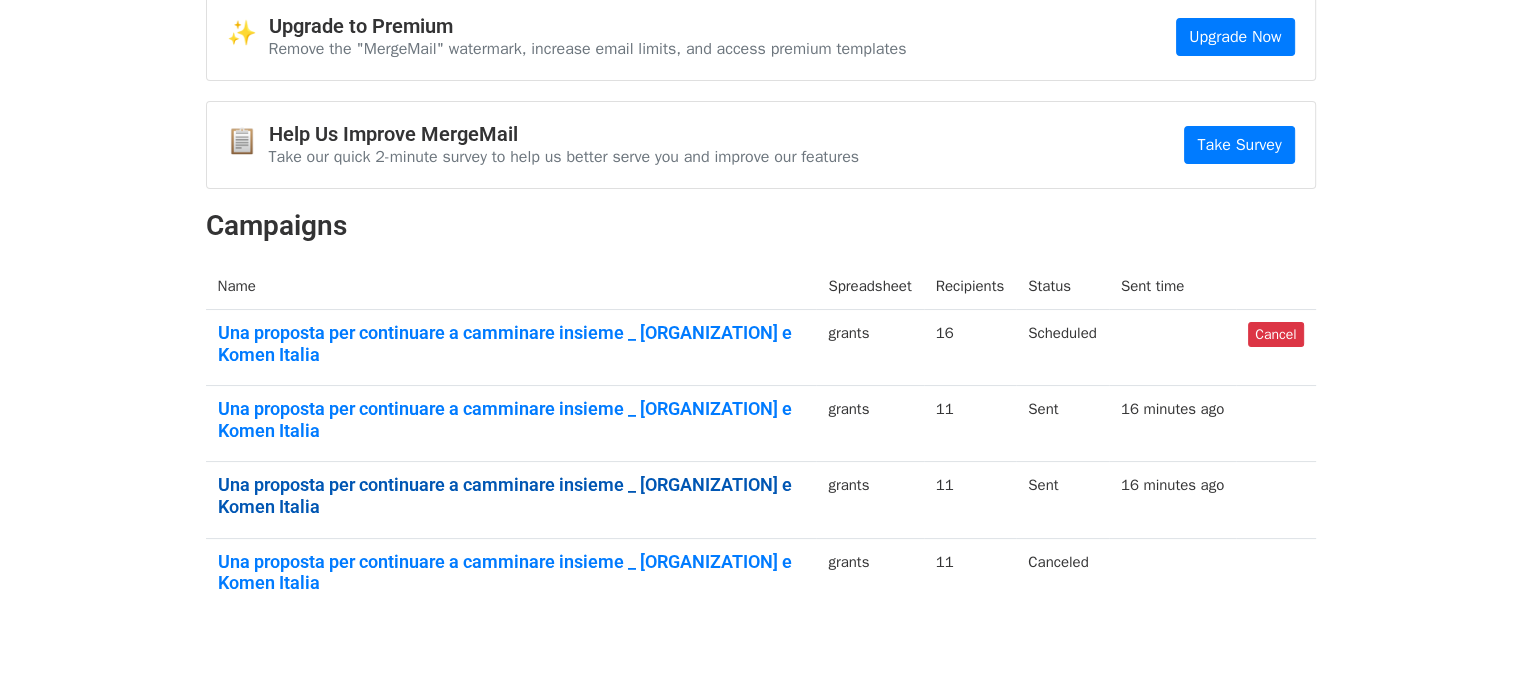 click on "Una proposta per continuare a camminare insieme _ {{ASSOCIAZIONE 1}} e Komen Italia" at bounding box center [511, 495] 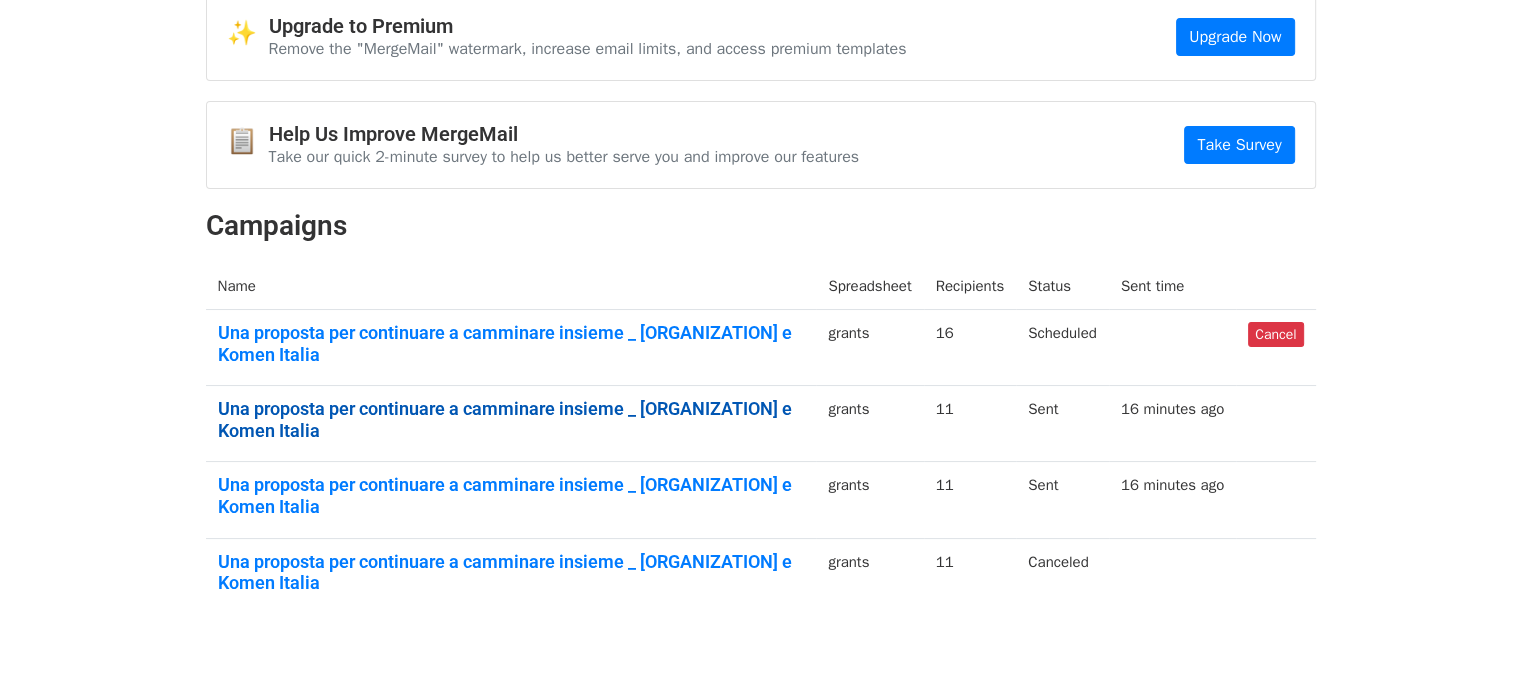 click on "Una proposta per continuare a camminare insieme _ {{ASSOCIAZIONE 1}} e Komen Italia" at bounding box center (511, 419) 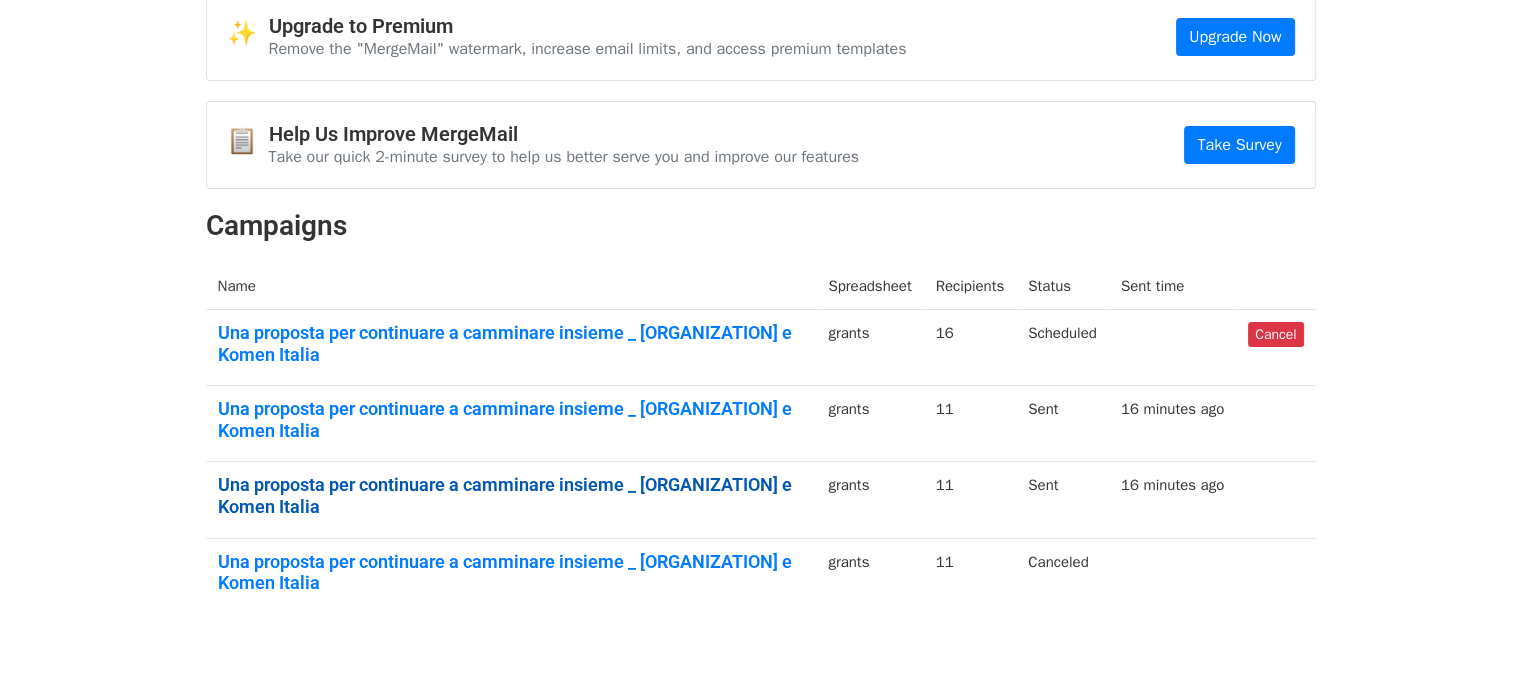 click on "Una proposta per continuare a camminare insieme _ {{ASSOCIAZIONE 1}} e Komen Italia" at bounding box center [511, 495] 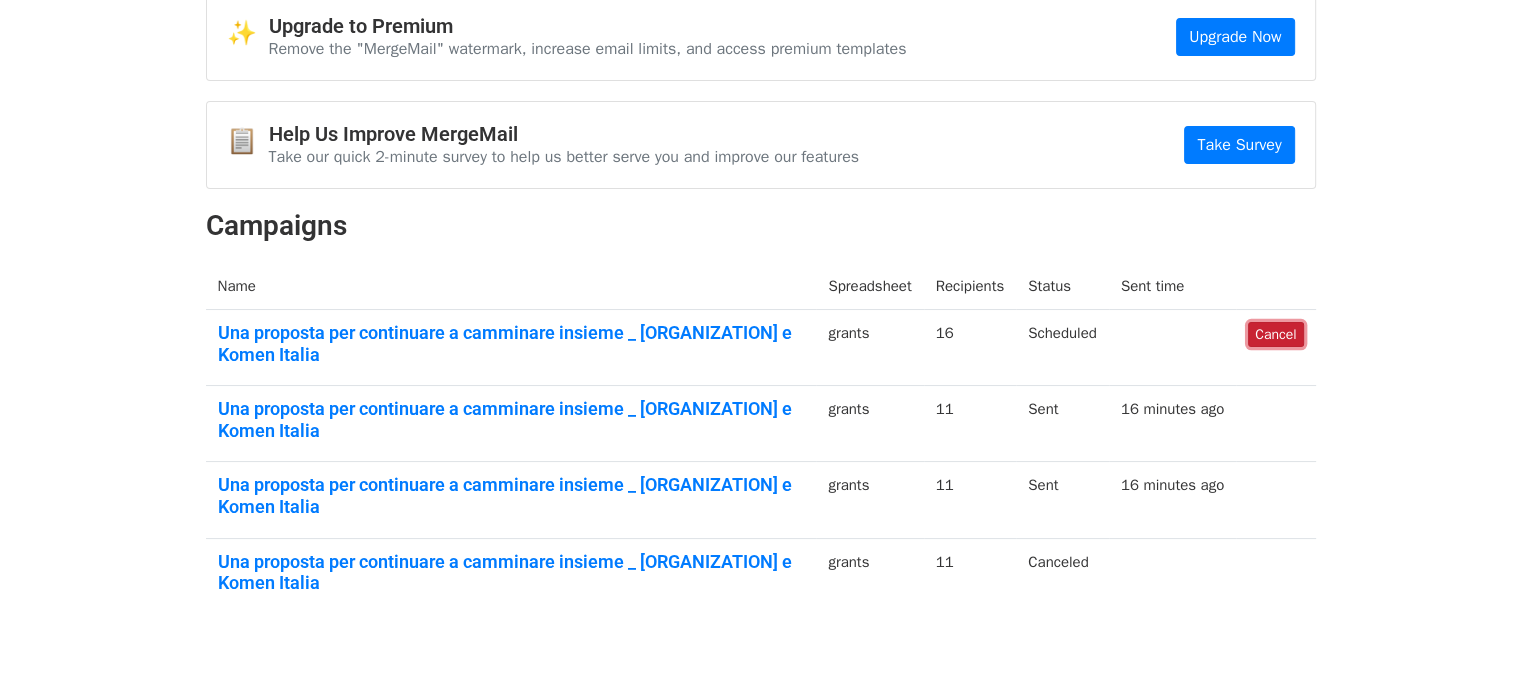 click on "Cancel" at bounding box center (1275, 334) 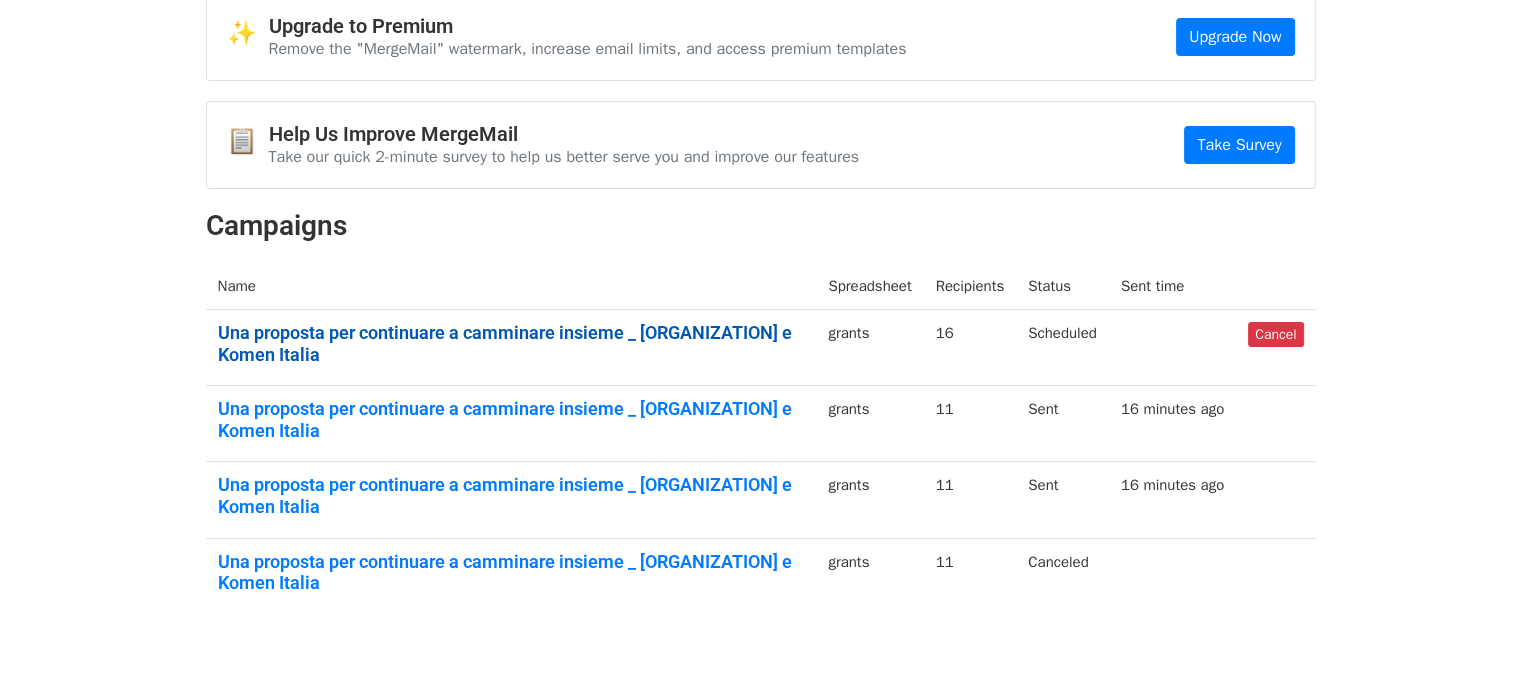click on "Una proposta per continuare a camminare insieme _ {{ASSOCIAZIONE 1}} e Komen Italia" at bounding box center (511, 343) 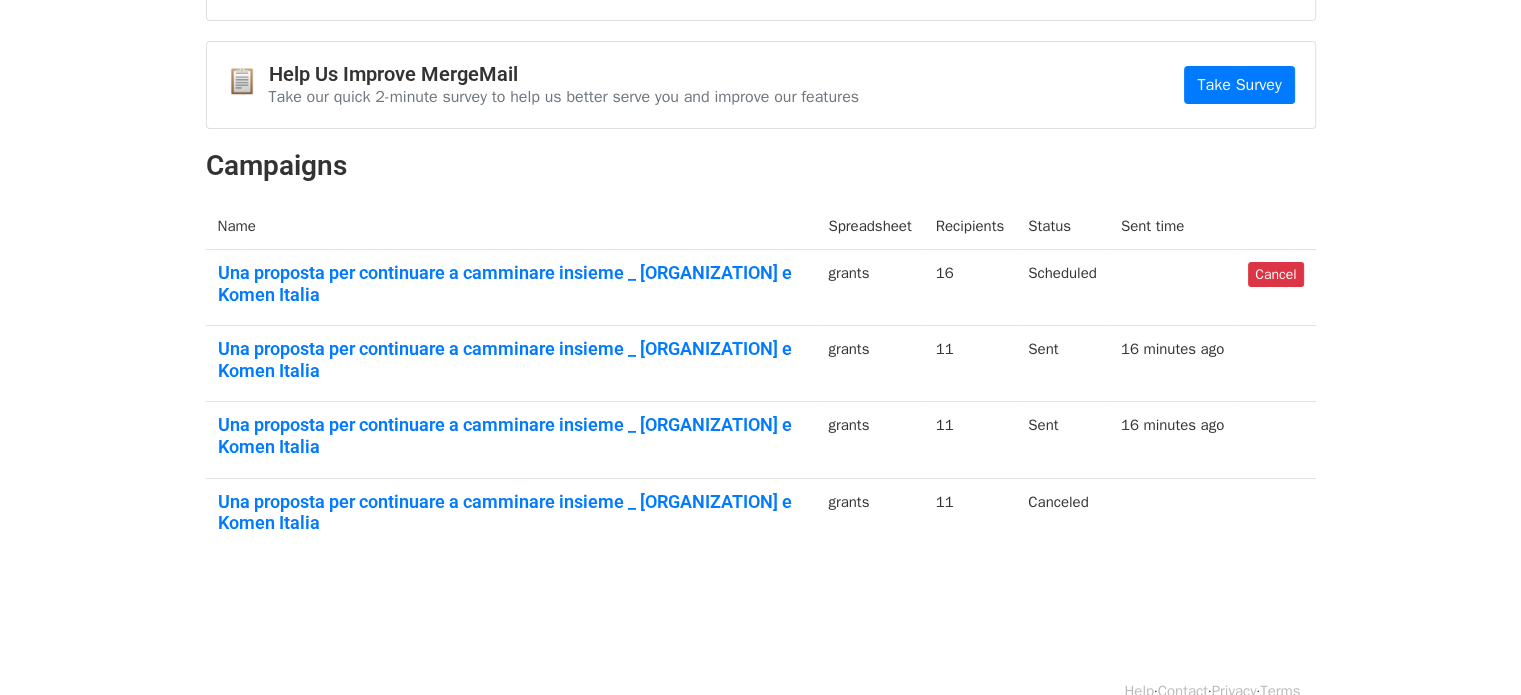 scroll, scrollTop: 194, scrollLeft: 0, axis: vertical 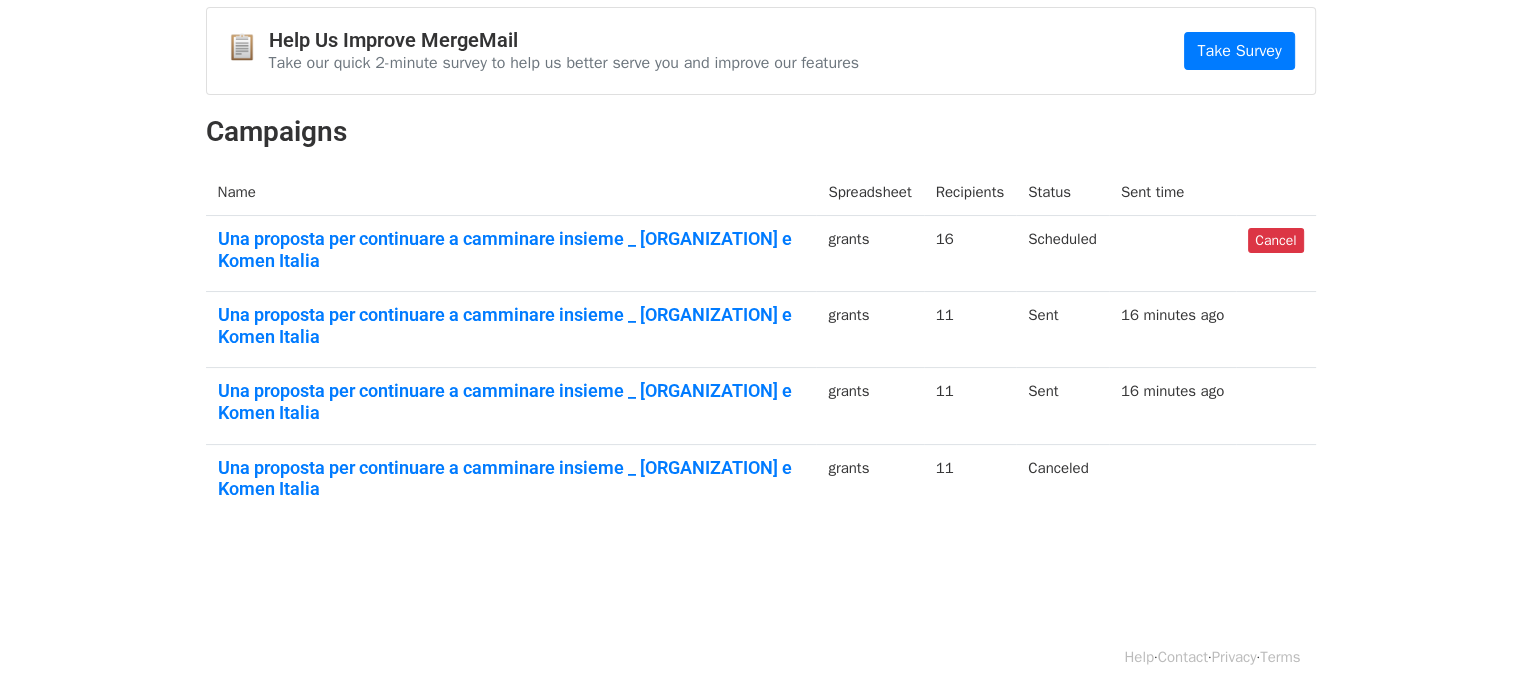 drag, startPoint x: 388, startPoint y: 383, endPoint x: 1259, endPoint y: 400, distance: 871.1659 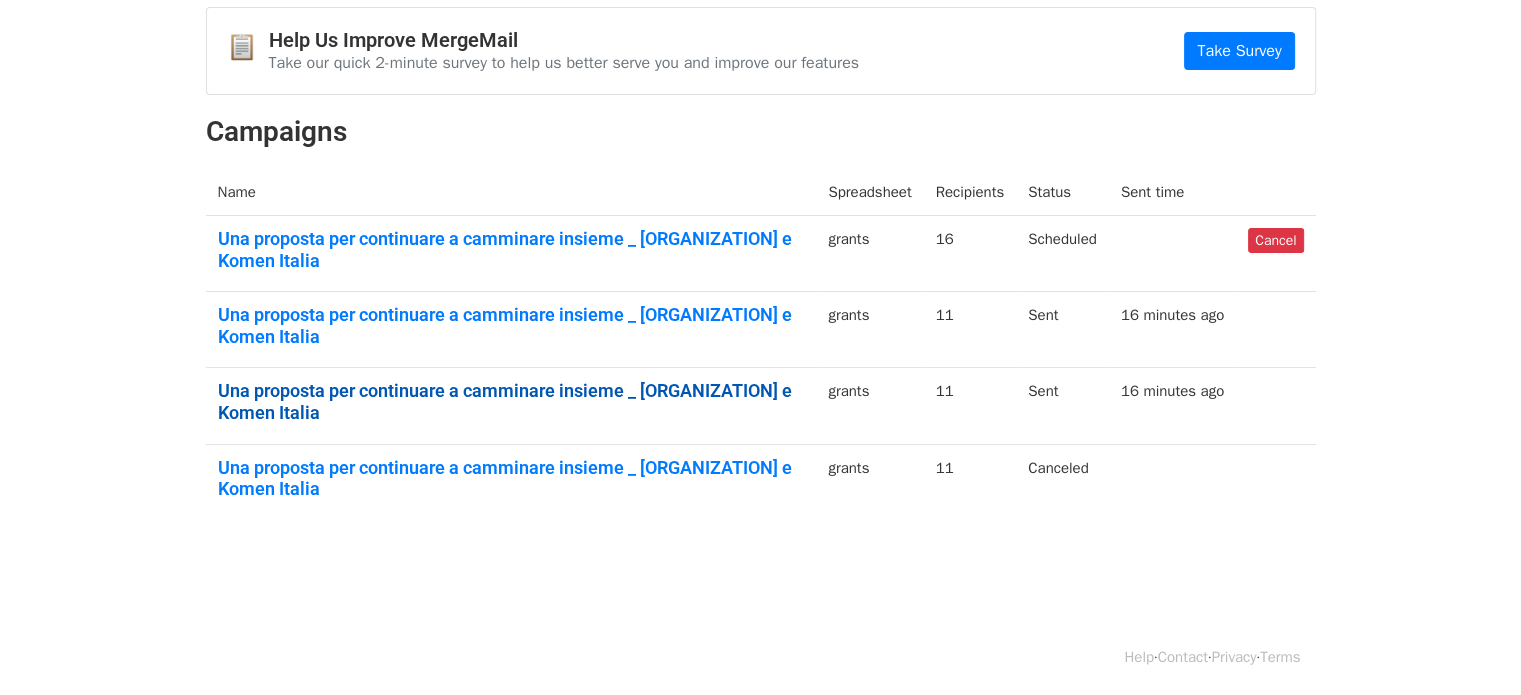 scroll, scrollTop: 0, scrollLeft: 0, axis: both 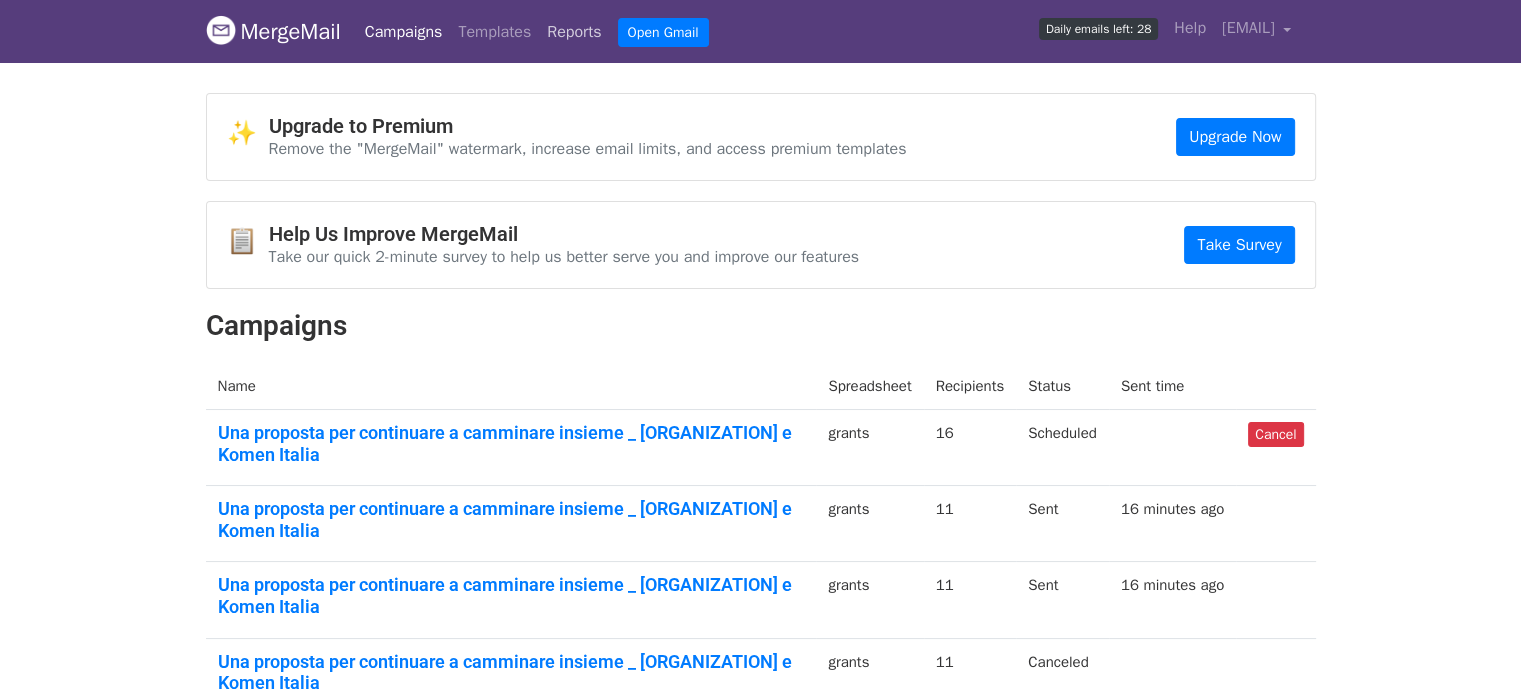 click on "Reports" at bounding box center [574, 32] 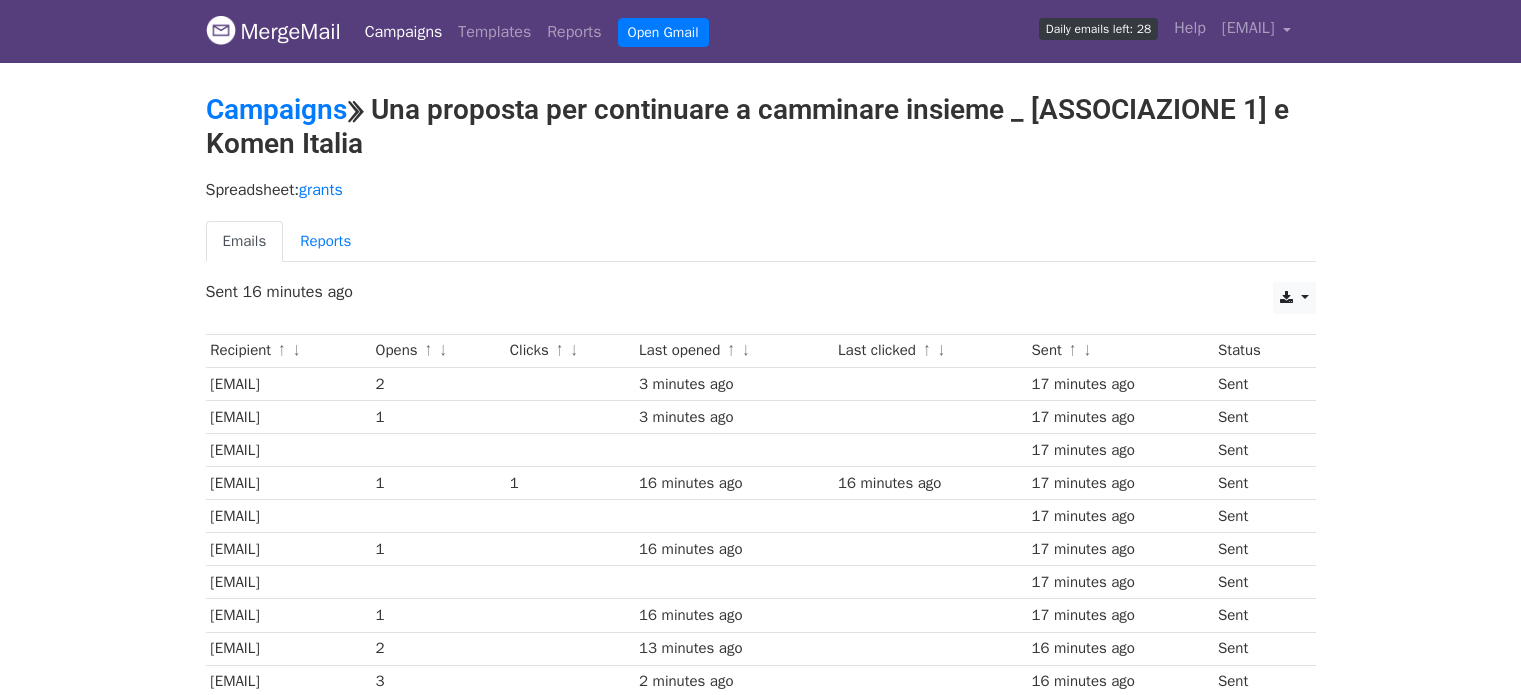 scroll, scrollTop: 0, scrollLeft: 0, axis: both 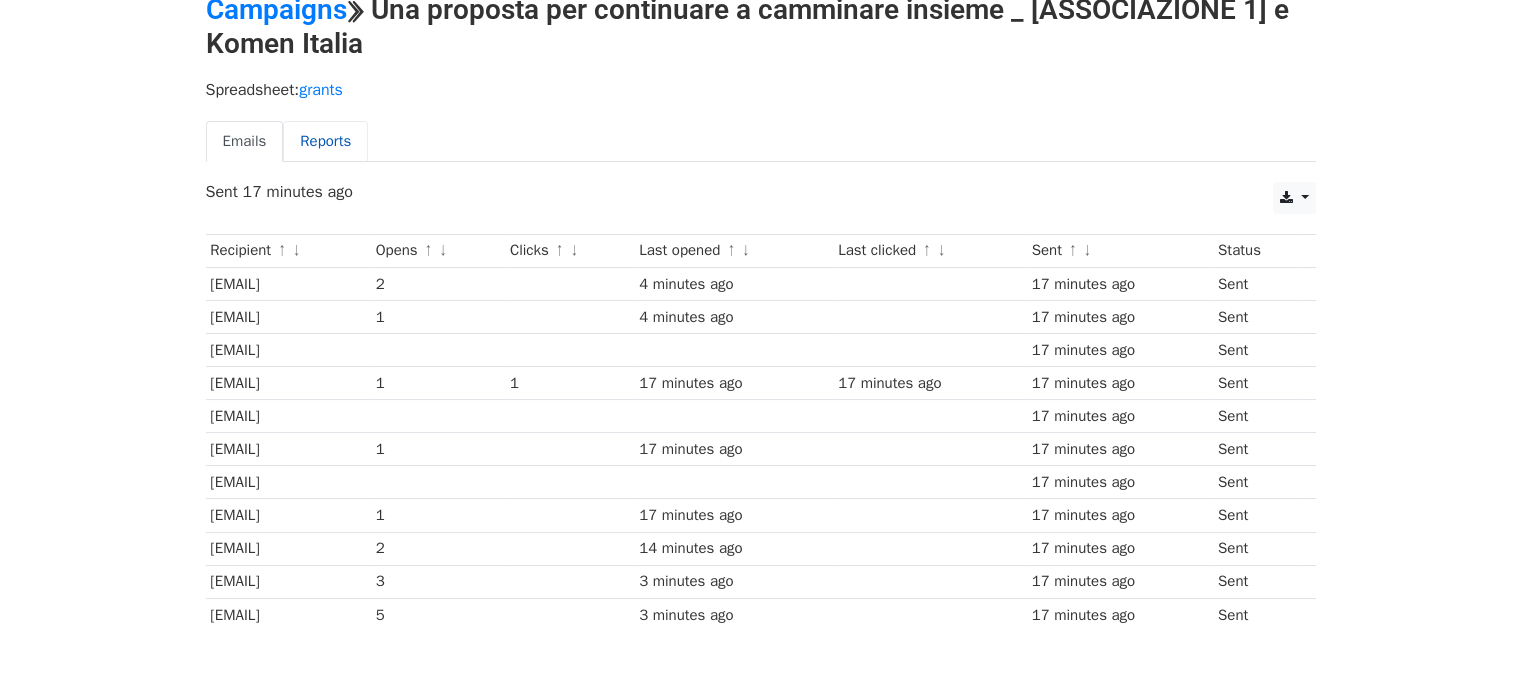 click on "Reports" at bounding box center (325, 141) 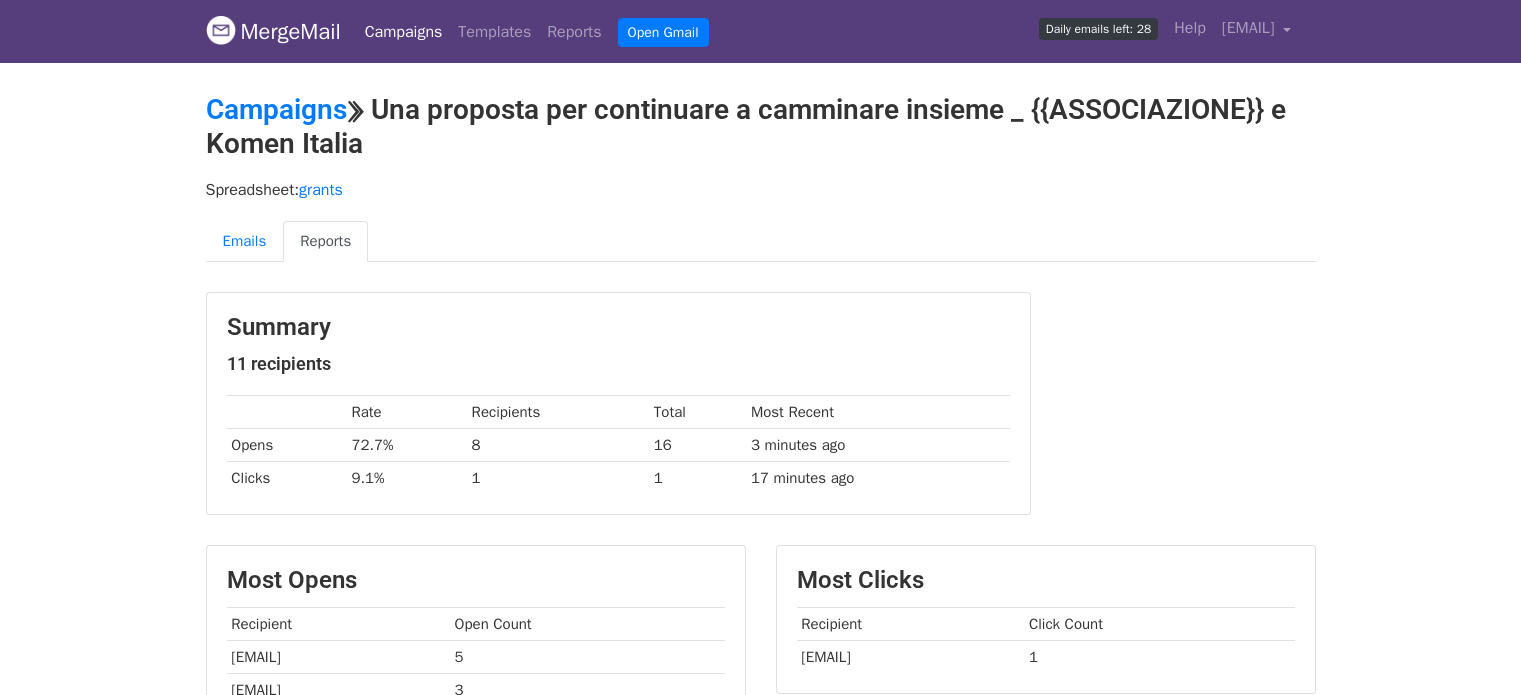 scroll, scrollTop: 0, scrollLeft: 0, axis: both 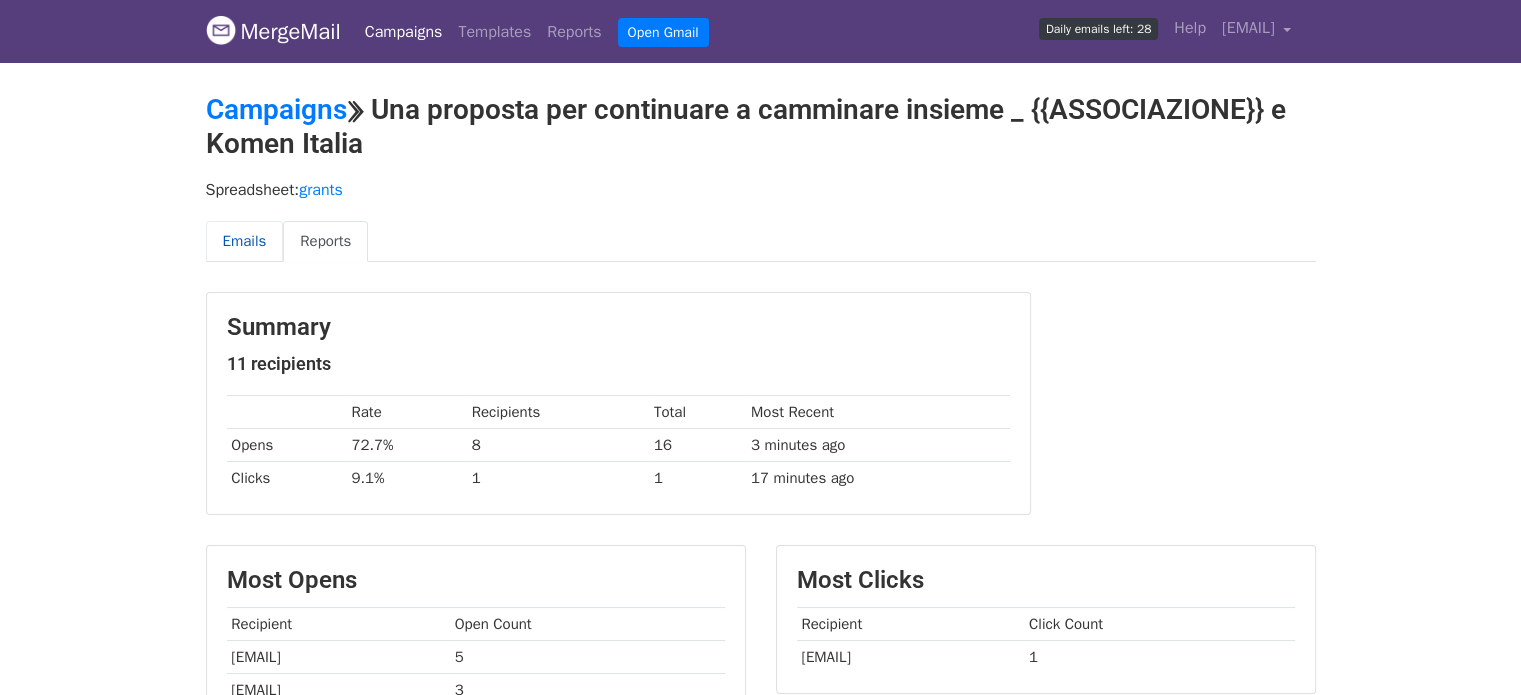 click on "Emails" at bounding box center (245, 241) 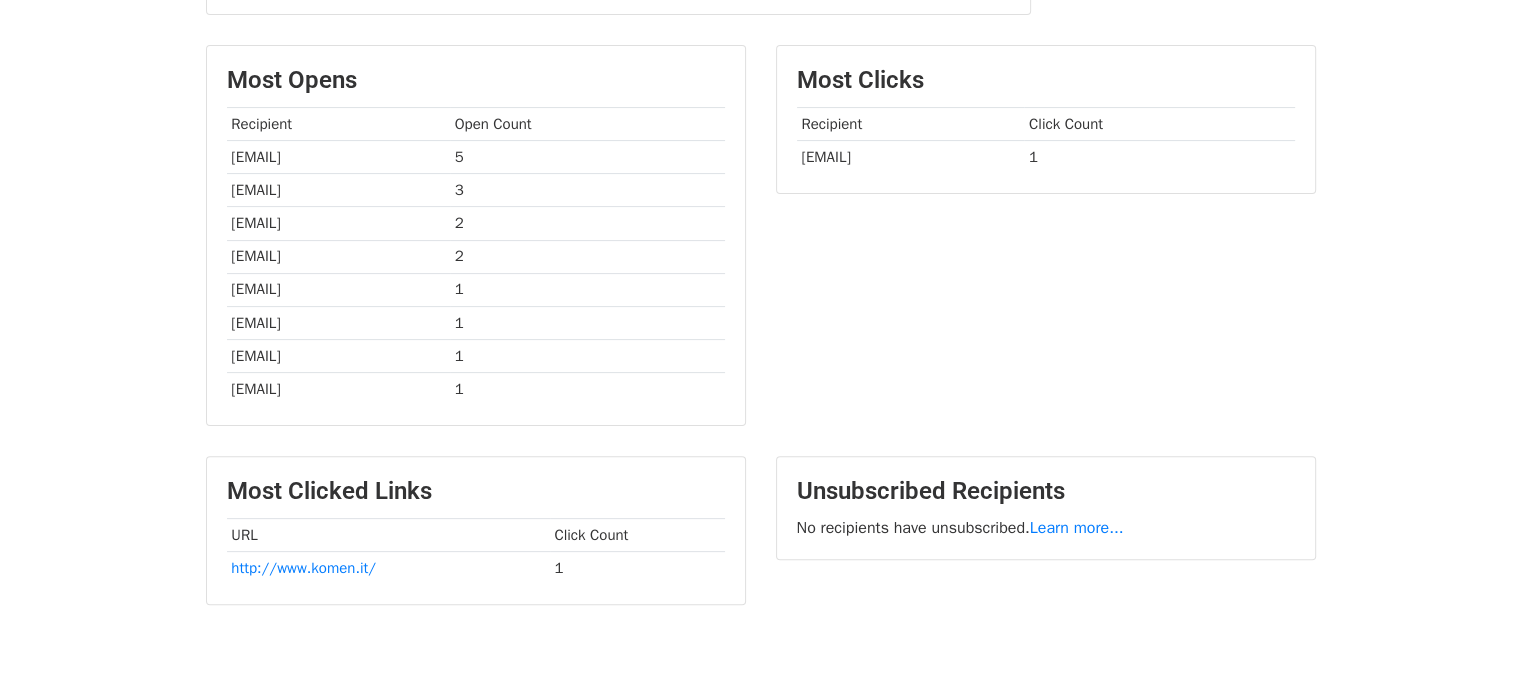 scroll, scrollTop: 200, scrollLeft: 0, axis: vertical 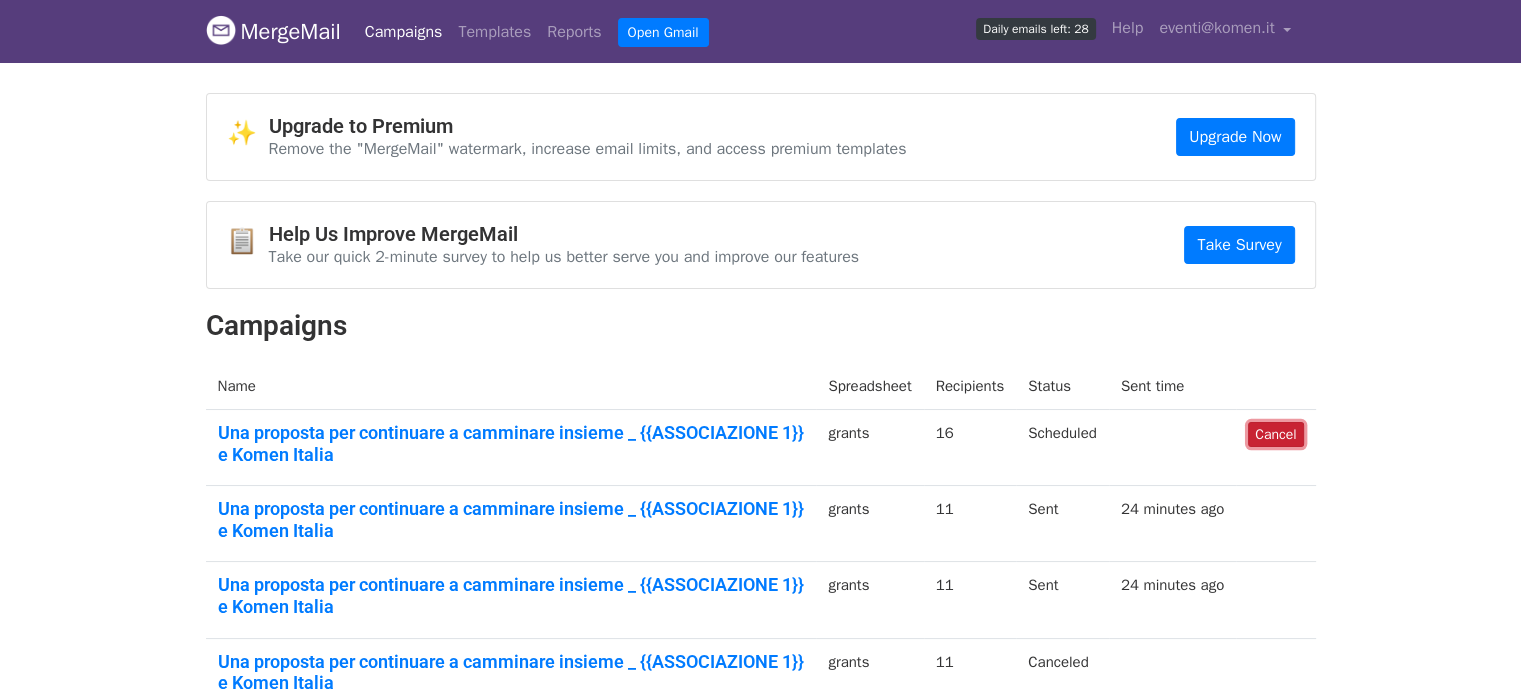 click on "Cancel" at bounding box center (1275, 434) 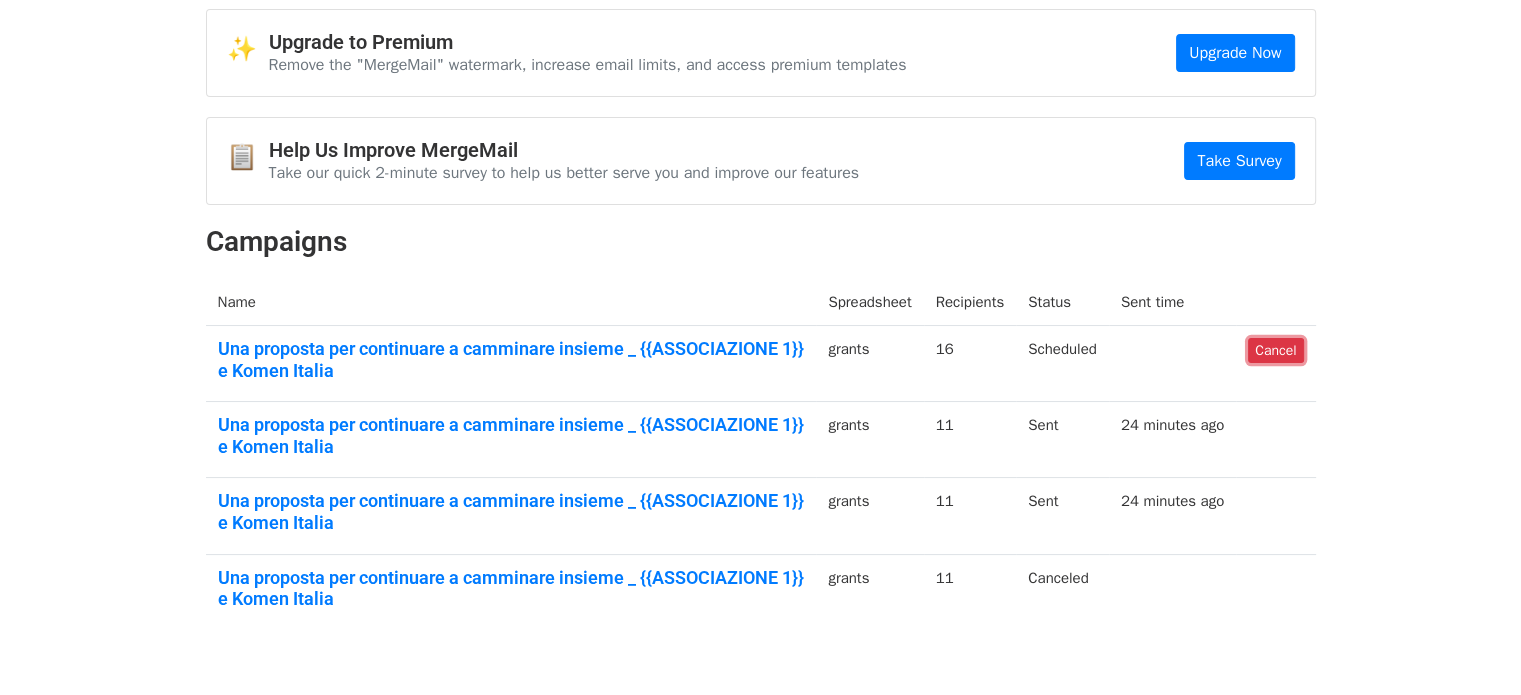 scroll, scrollTop: 0, scrollLeft: 0, axis: both 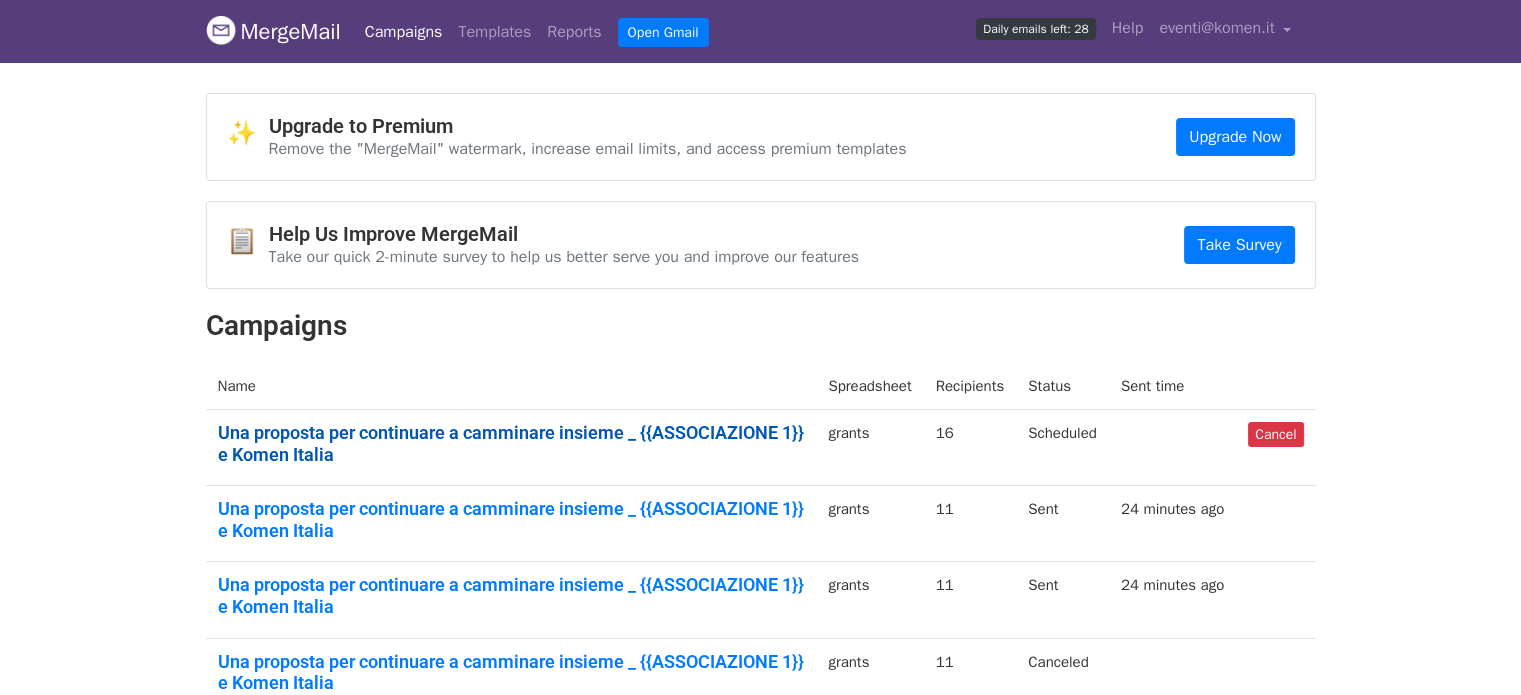 click on "Una proposta per continuare a camminare insieme _ {{ASSOCIAZIONE 1}} e Komen Italia" at bounding box center [511, 443] 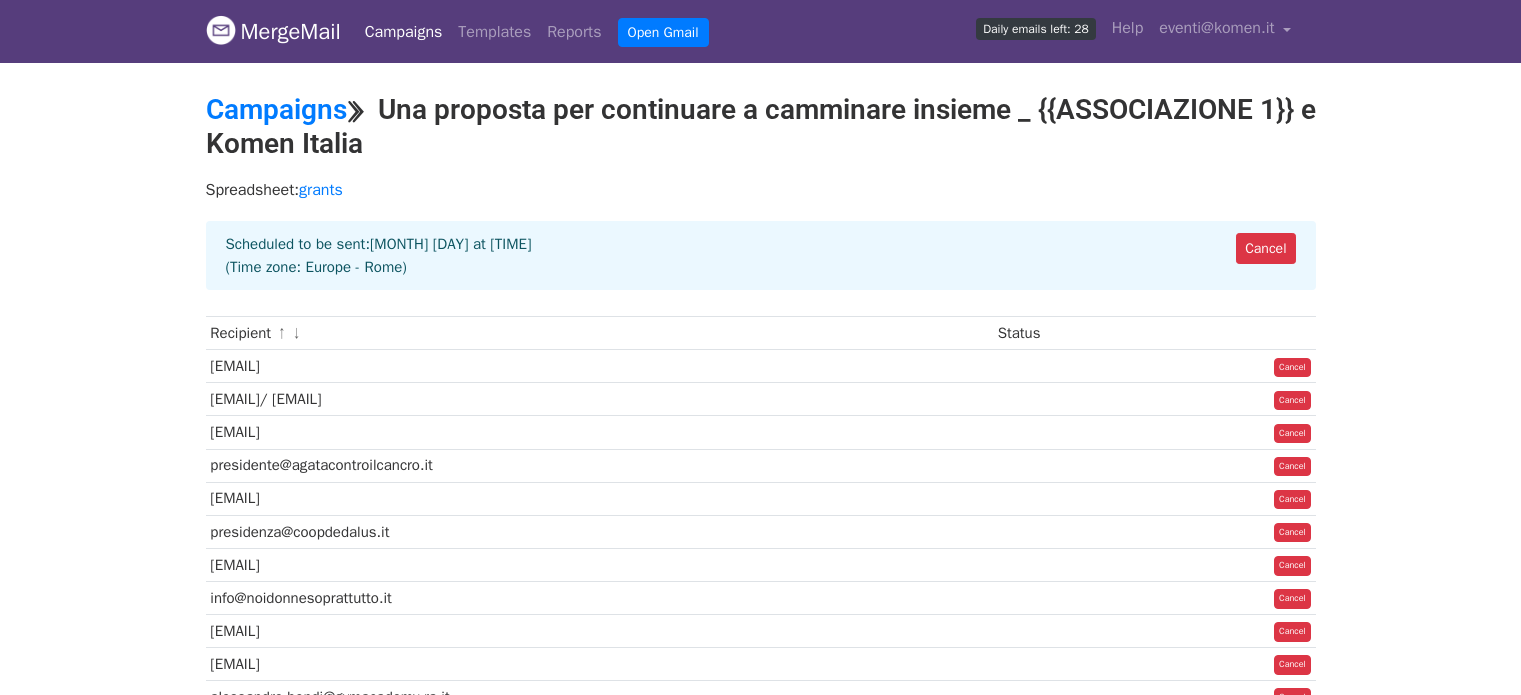 scroll, scrollTop: 0, scrollLeft: 0, axis: both 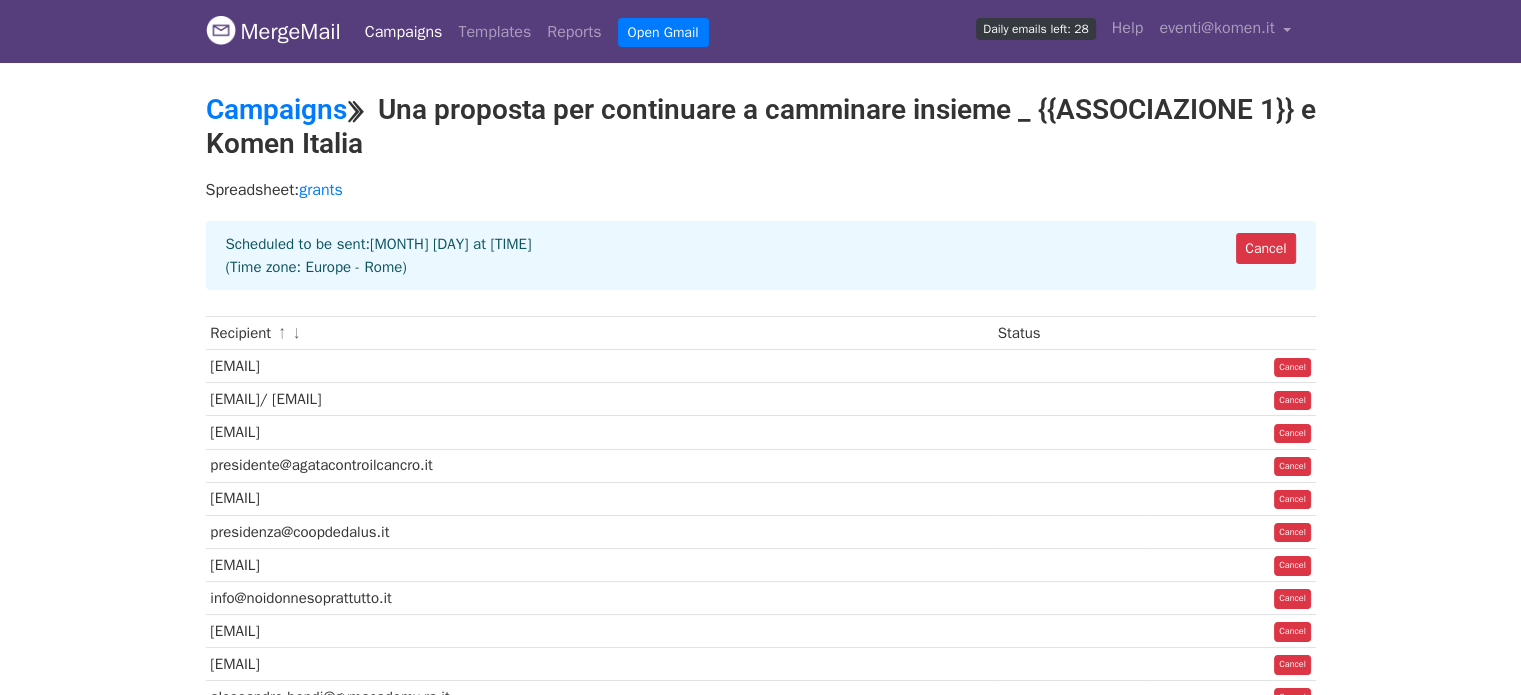 click on "↑" at bounding box center (282, 334) 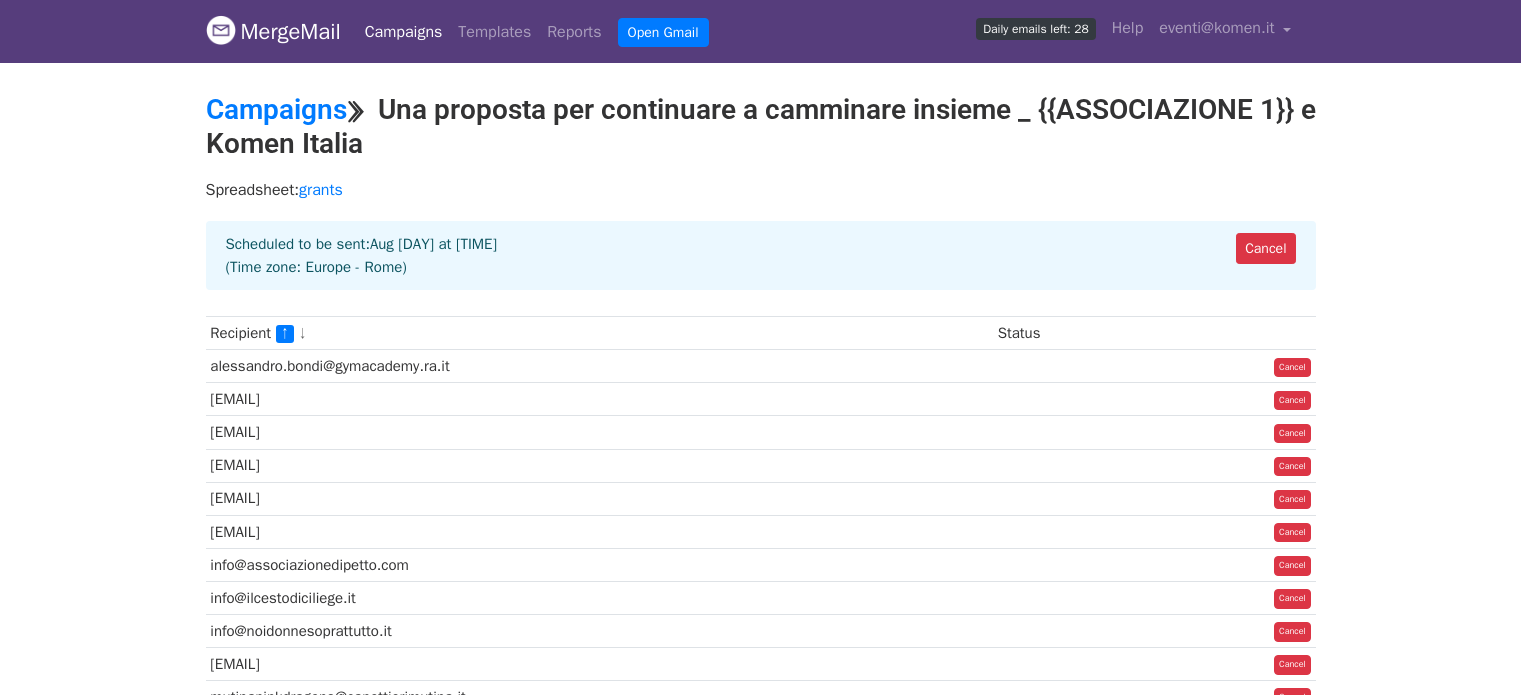 scroll, scrollTop: 0, scrollLeft: 0, axis: both 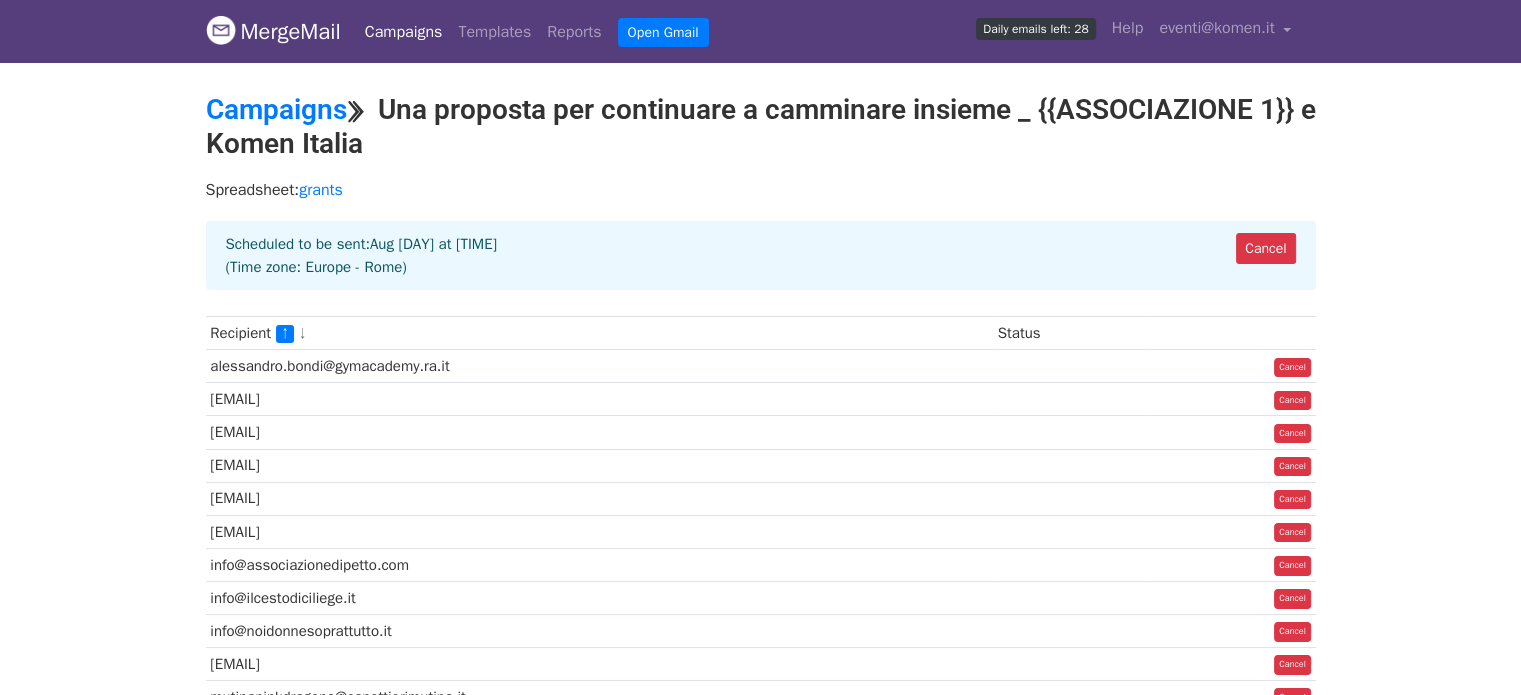 click on "↓" at bounding box center (302, 334) 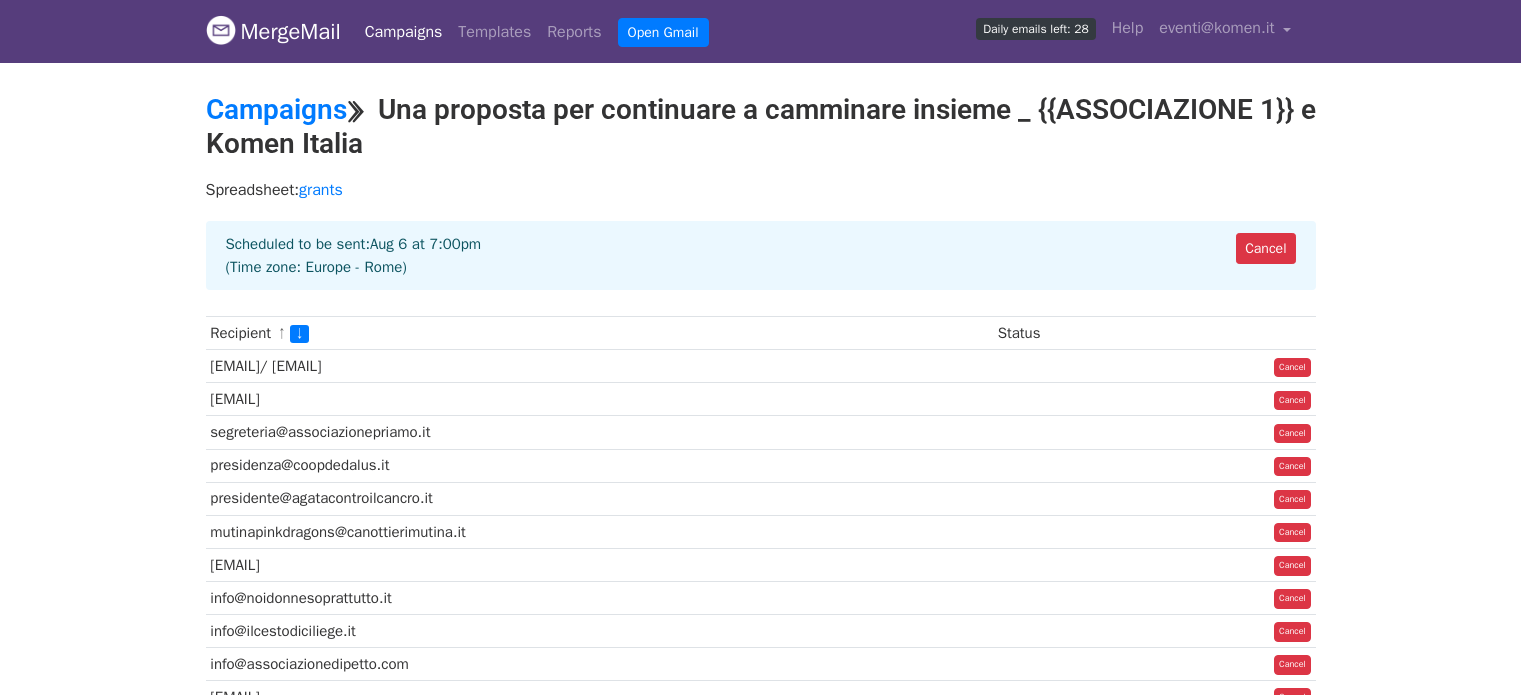 scroll, scrollTop: 0, scrollLeft: 0, axis: both 